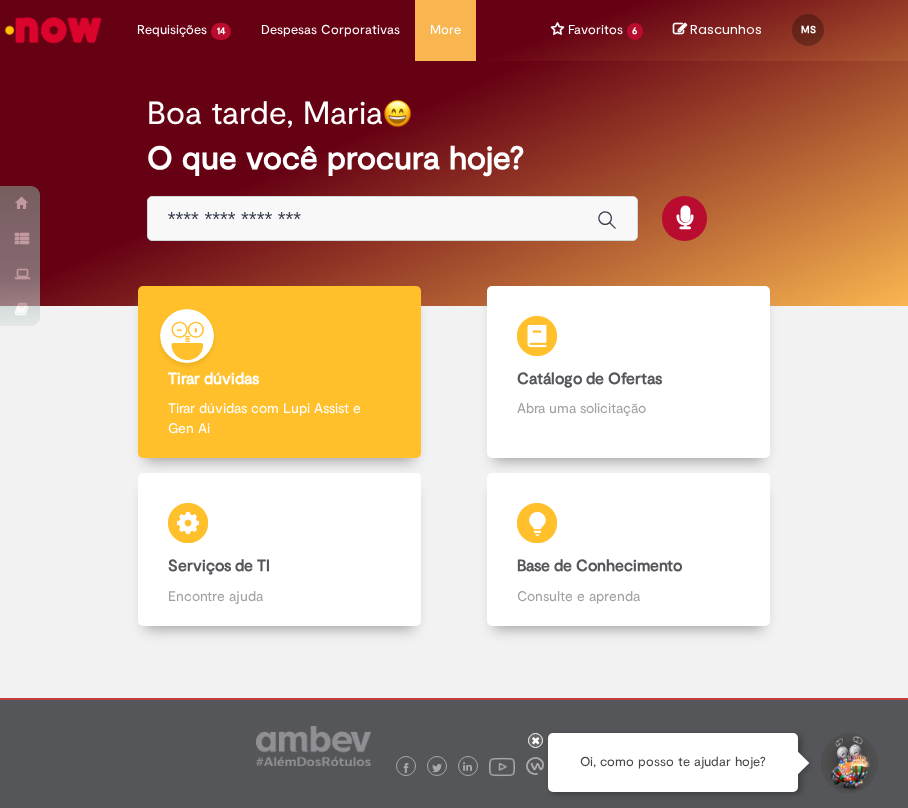scroll, scrollTop: 0, scrollLeft: 0, axis: both 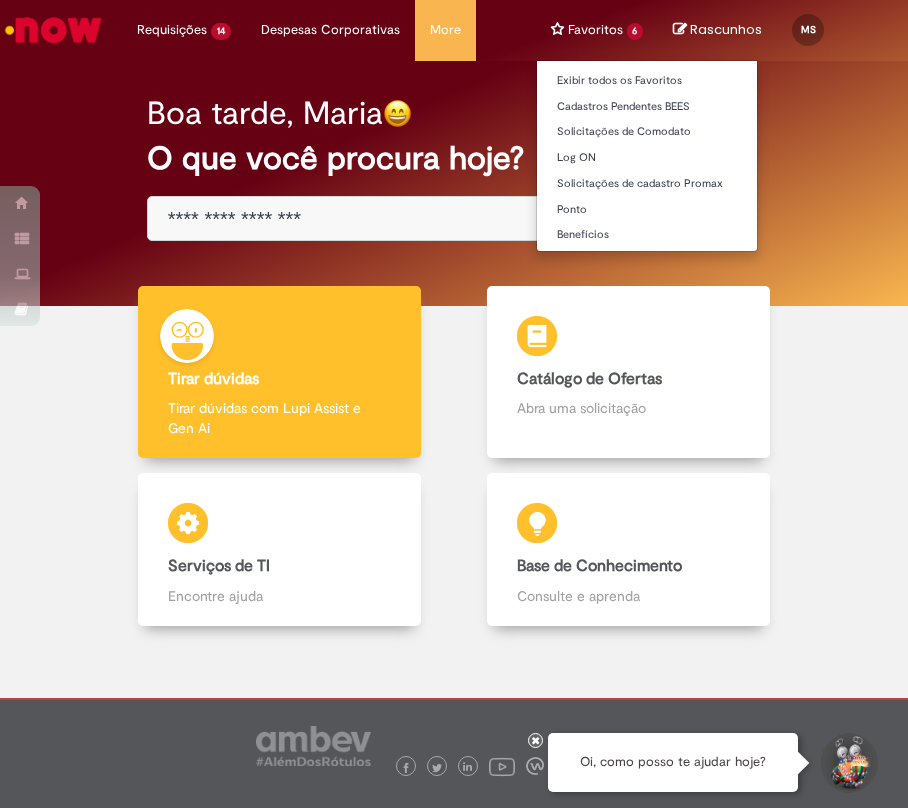 click on "Favoritos   6
Exibir todos os Favoritos
Cadastros Pendentes BEES
Solicitações de Comodato
Log ON
Solicitações de cadastro Promax
[GEOGRAPHIC_DATA]
Benefícios" at bounding box center [597, 30] 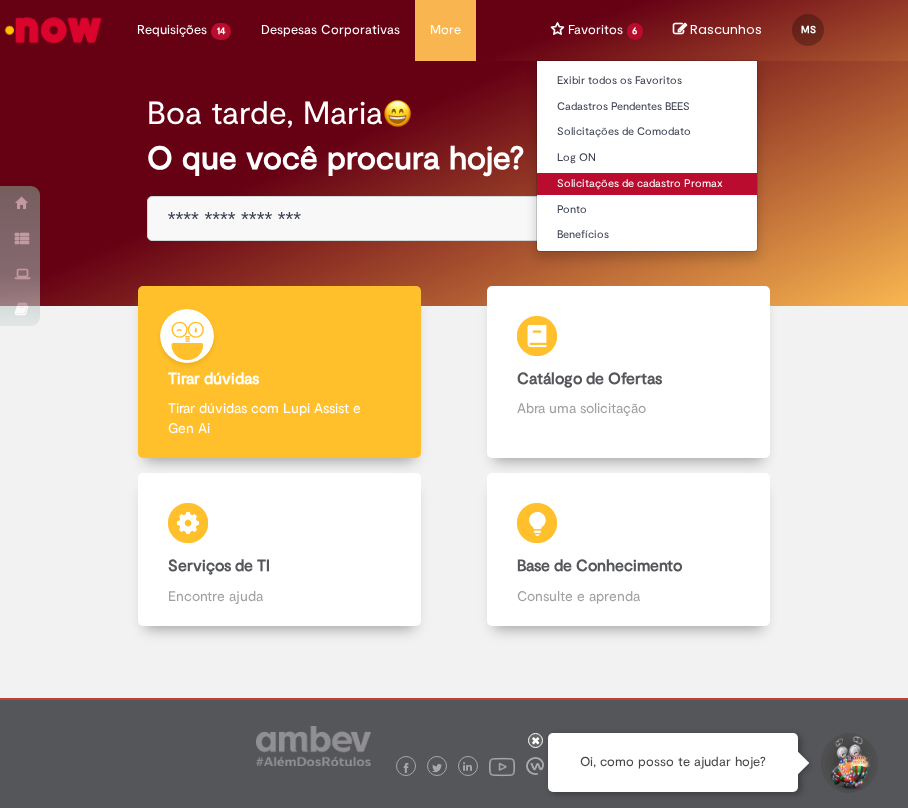 click on "Solicitações de cadastro Promax" at bounding box center [647, 184] 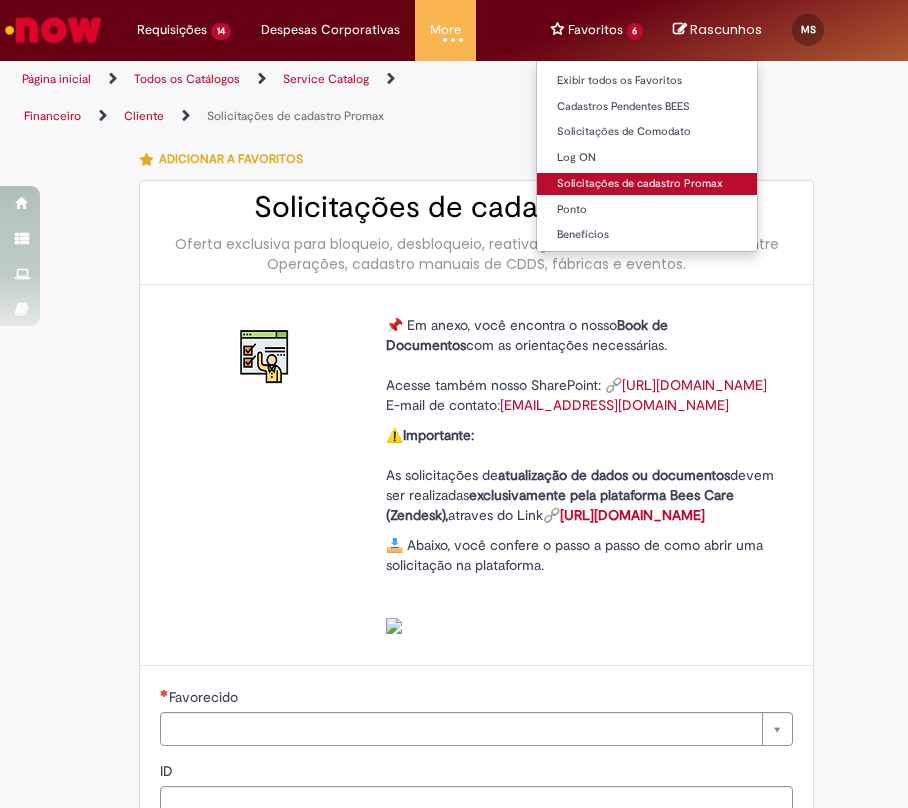 type on "********" 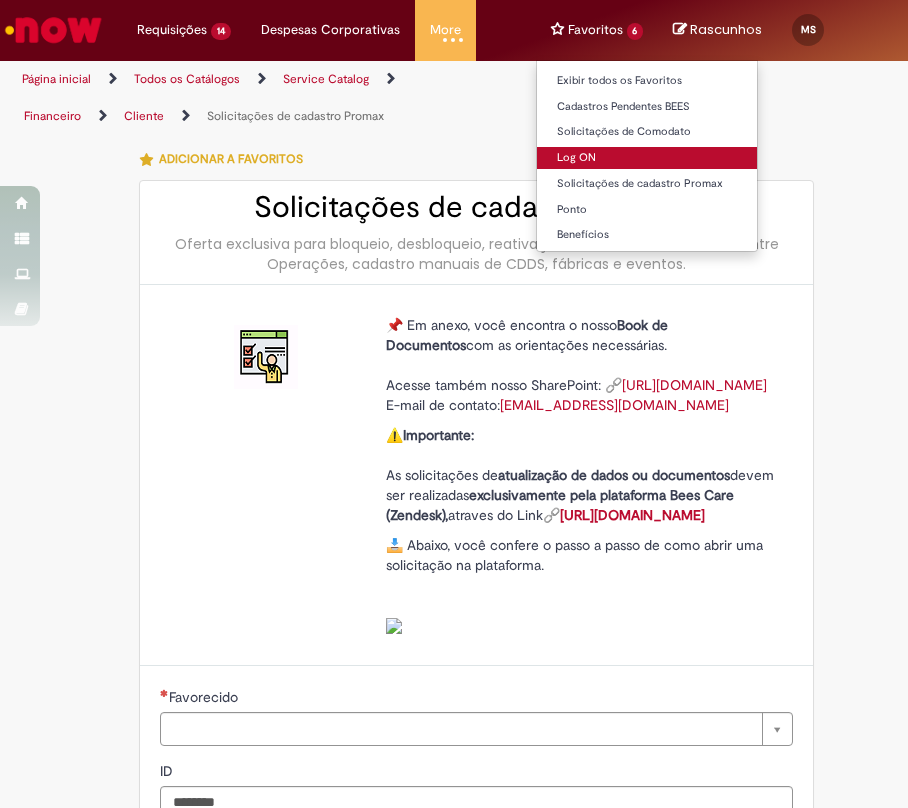 type on "**********" 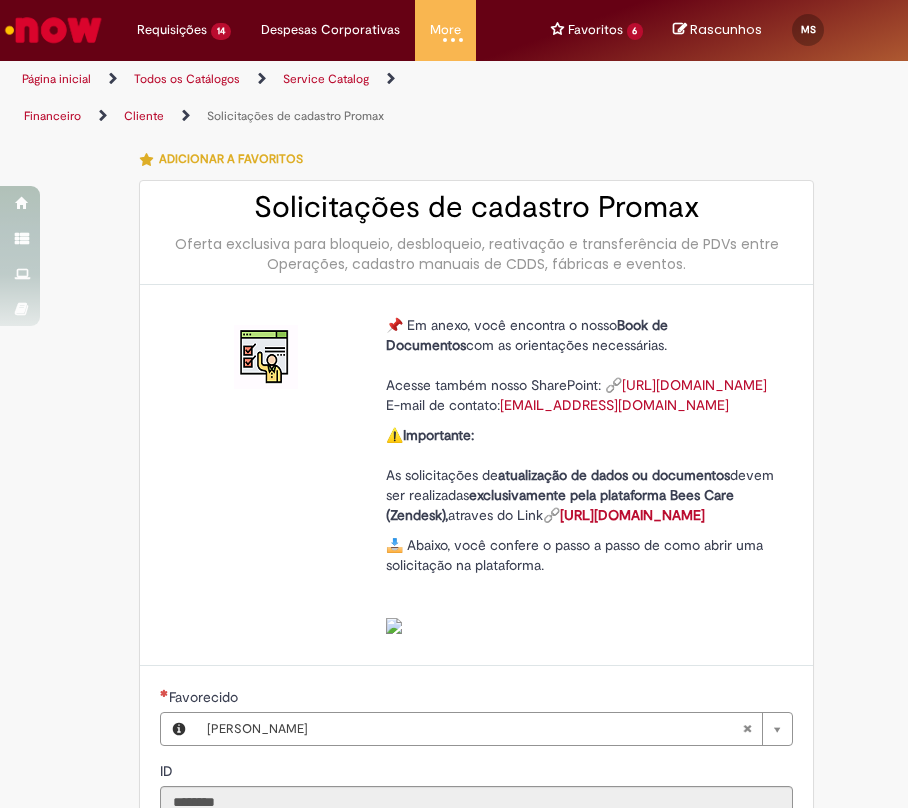 type on "**********" 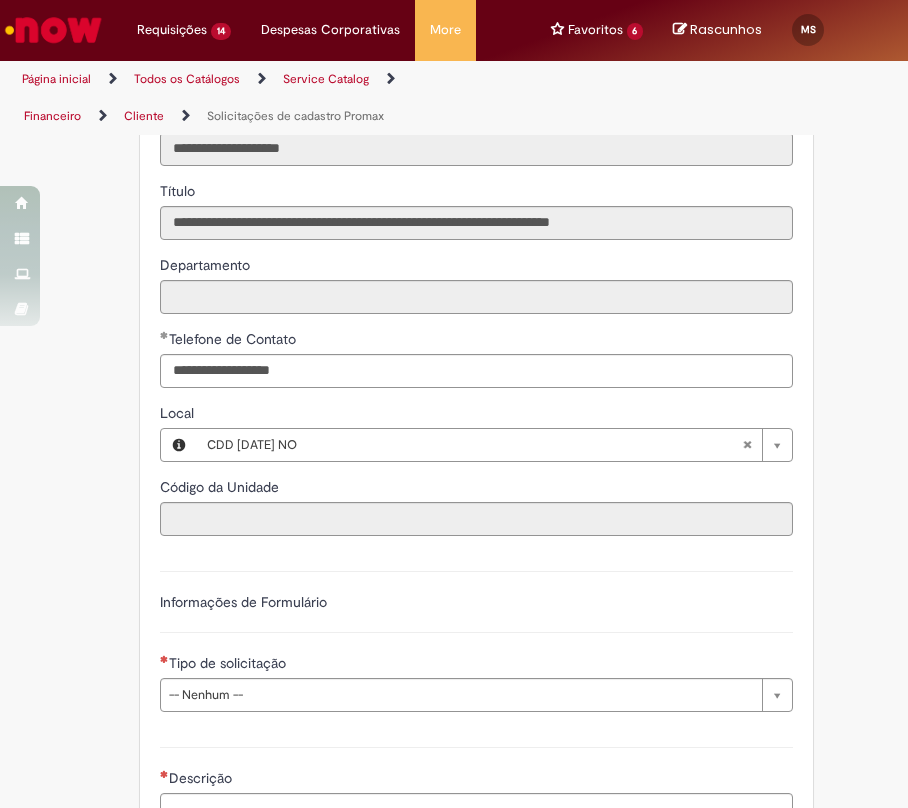 scroll, scrollTop: 1061, scrollLeft: 0, axis: vertical 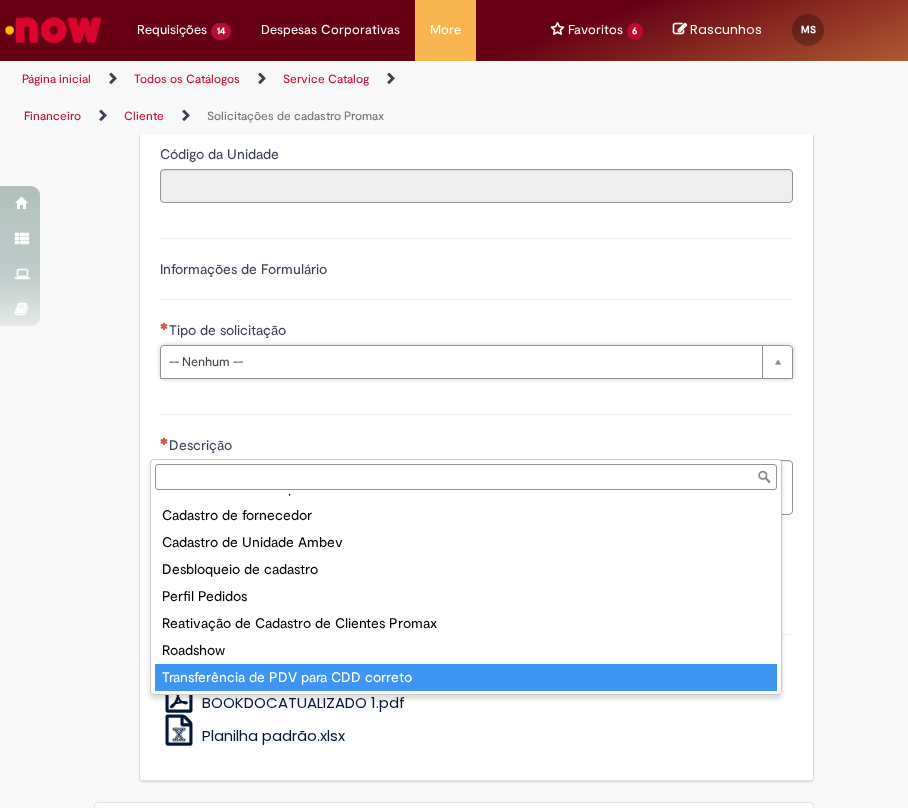 type on "**********" 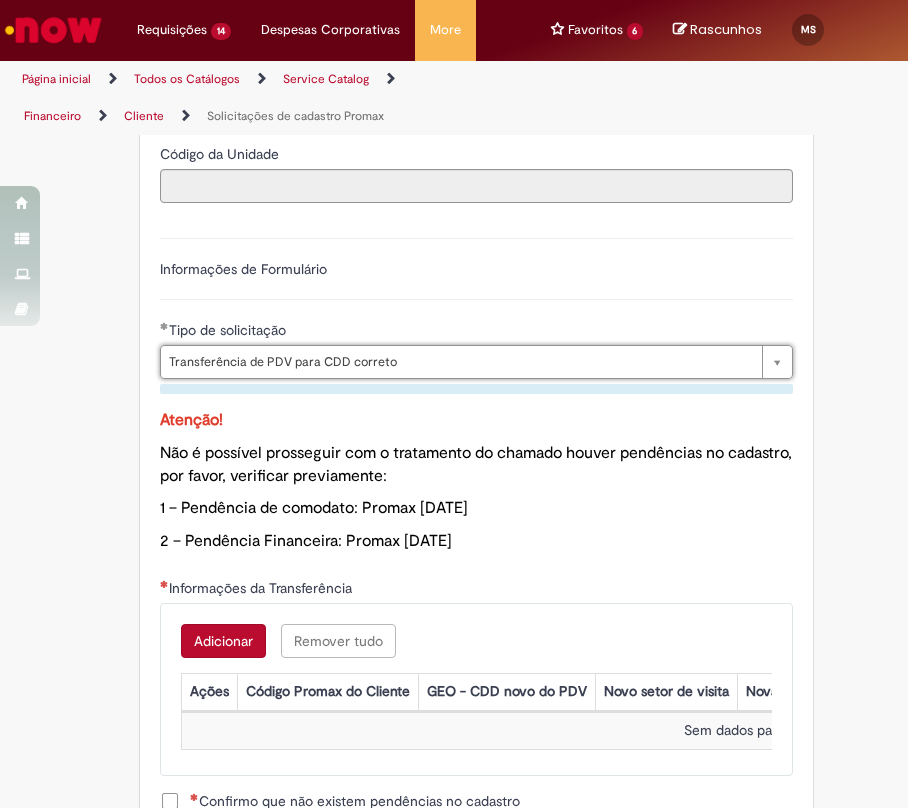 click on "1 – Pendência de comodato: Promax [DATE]" at bounding box center (476, 508) 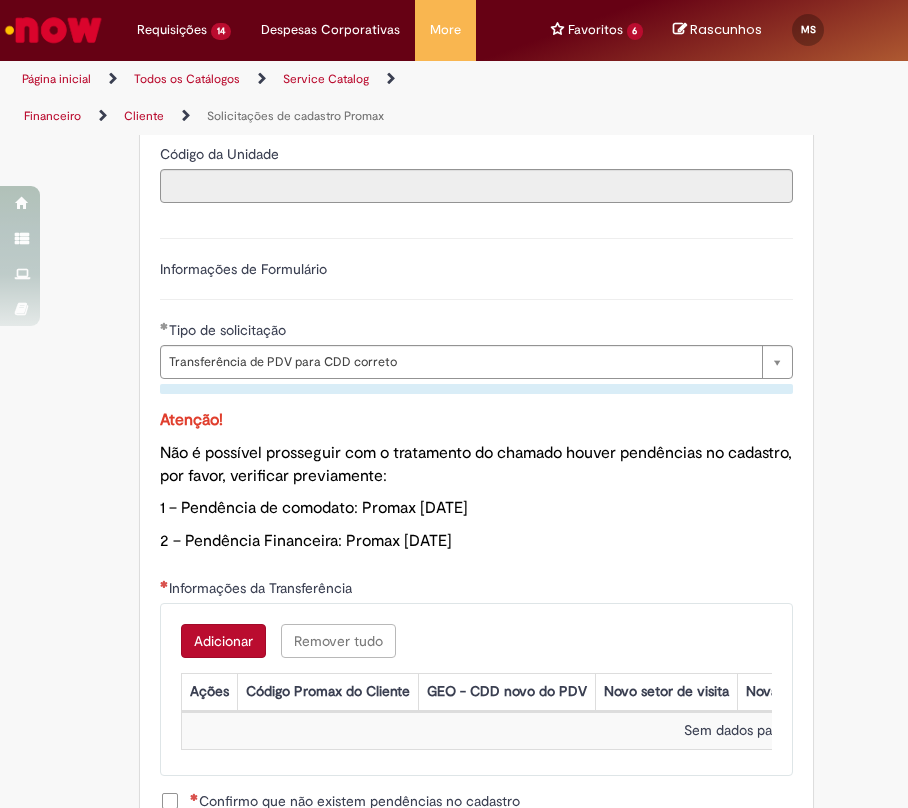 scroll, scrollTop: 1282, scrollLeft: 0, axis: vertical 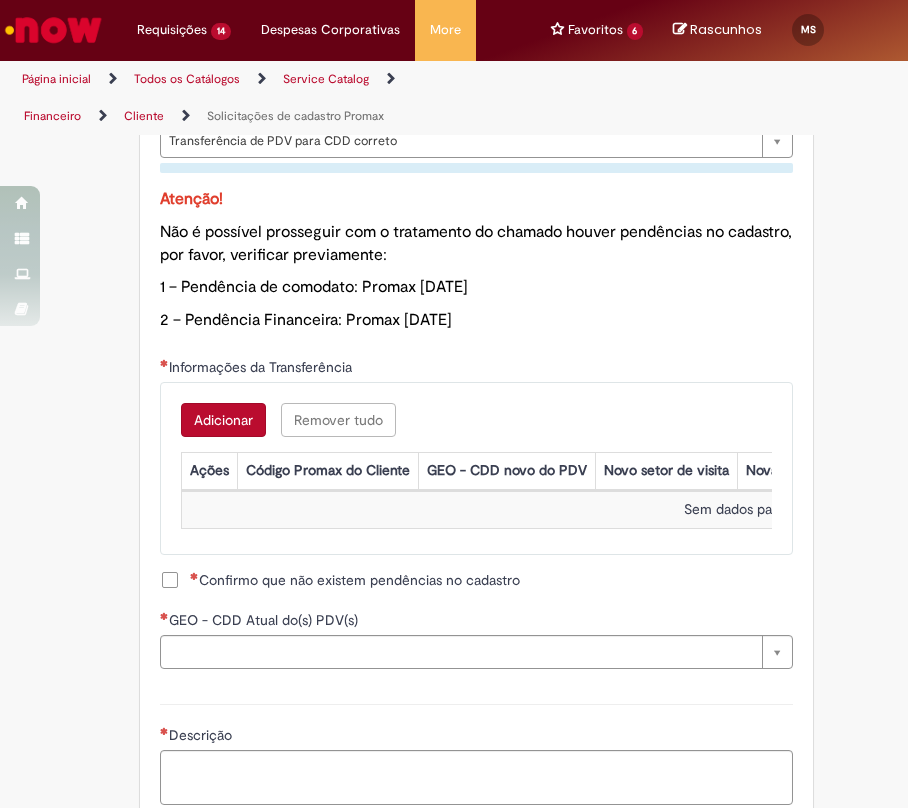 click on "Adicionar" at bounding box center (223, 420) 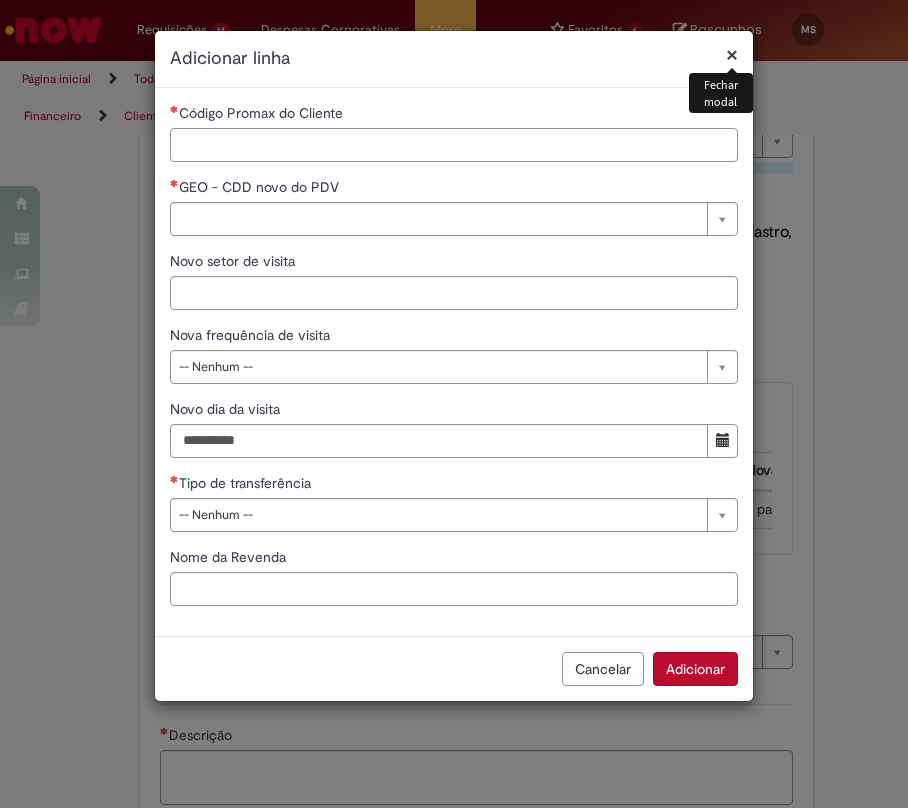 click on "Código Promax do Cliente" at bounding box center (454, 145) 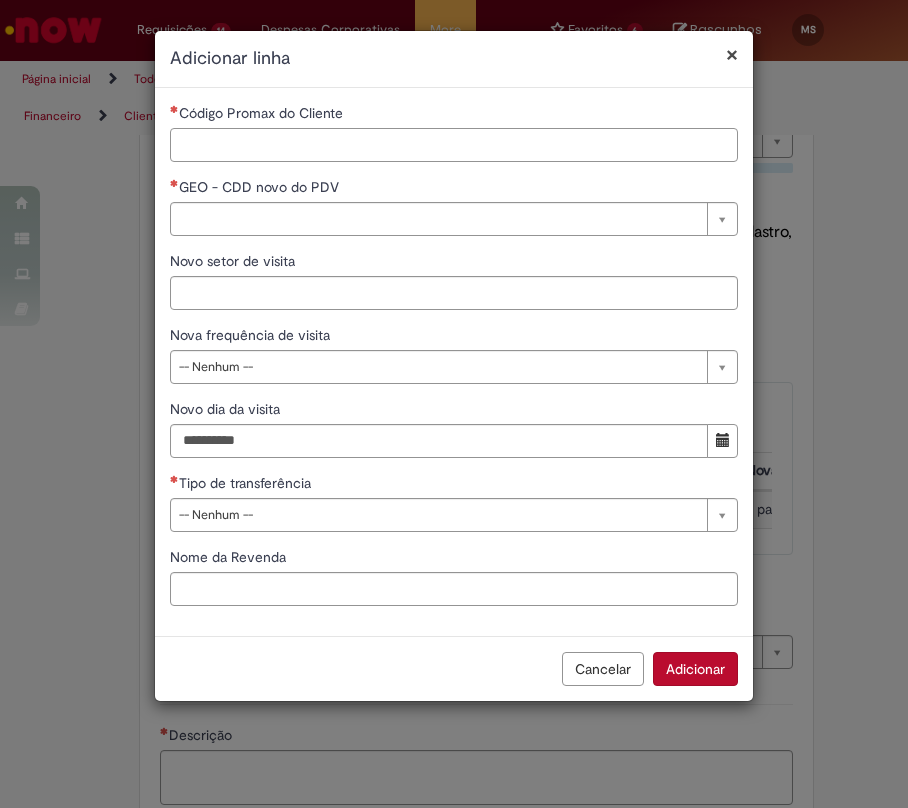 click on "Código Promax do Cliente" at bounding box center [454, 145] 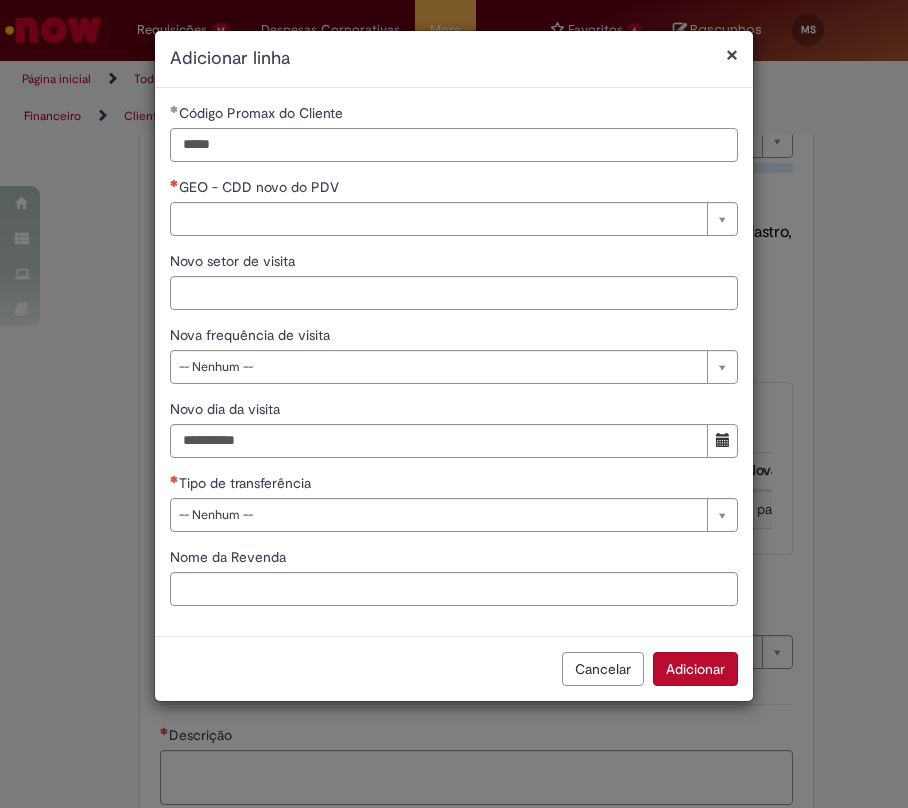 type on "*****" 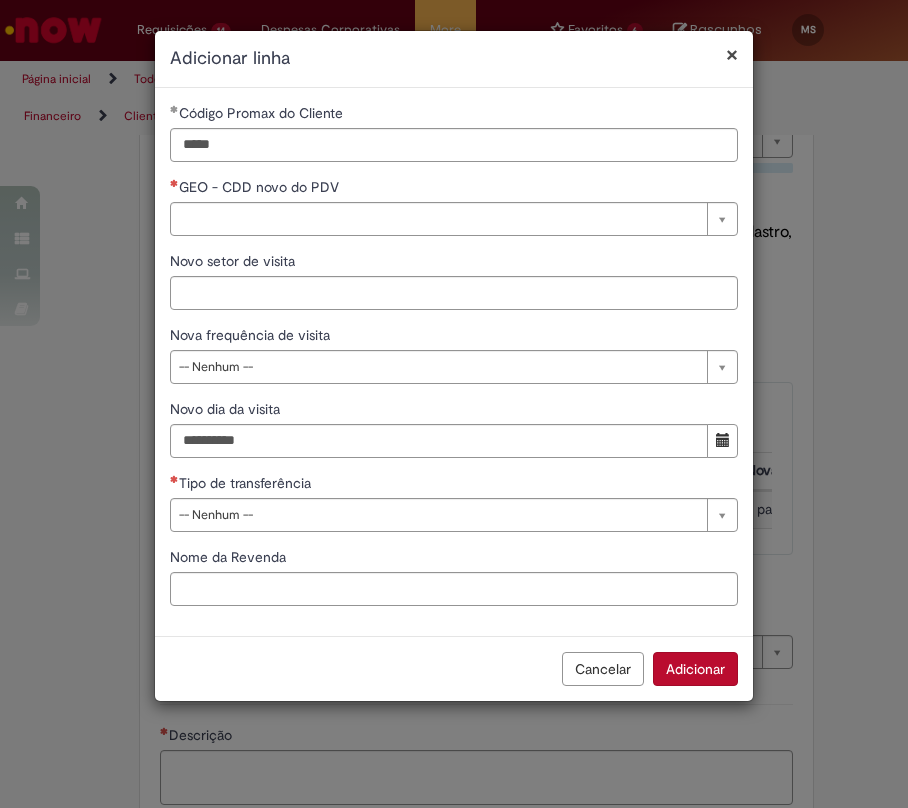 click on "**********" at bounding box center [454, 354] 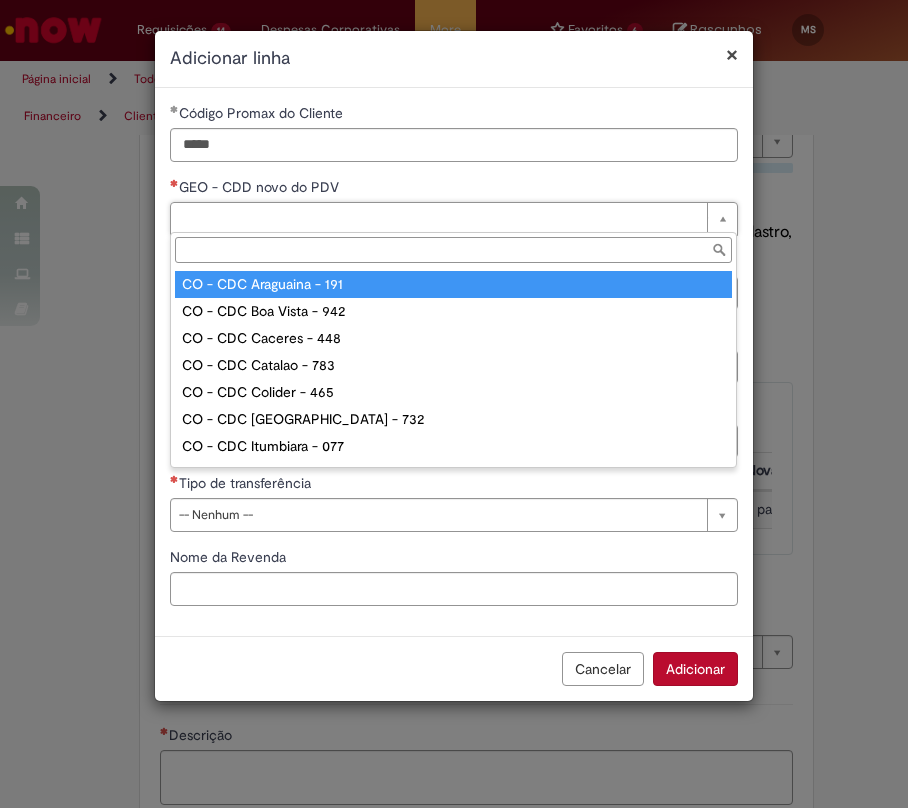click on "GEO - CDD novo do PDV" at bounding box center [453, 250] 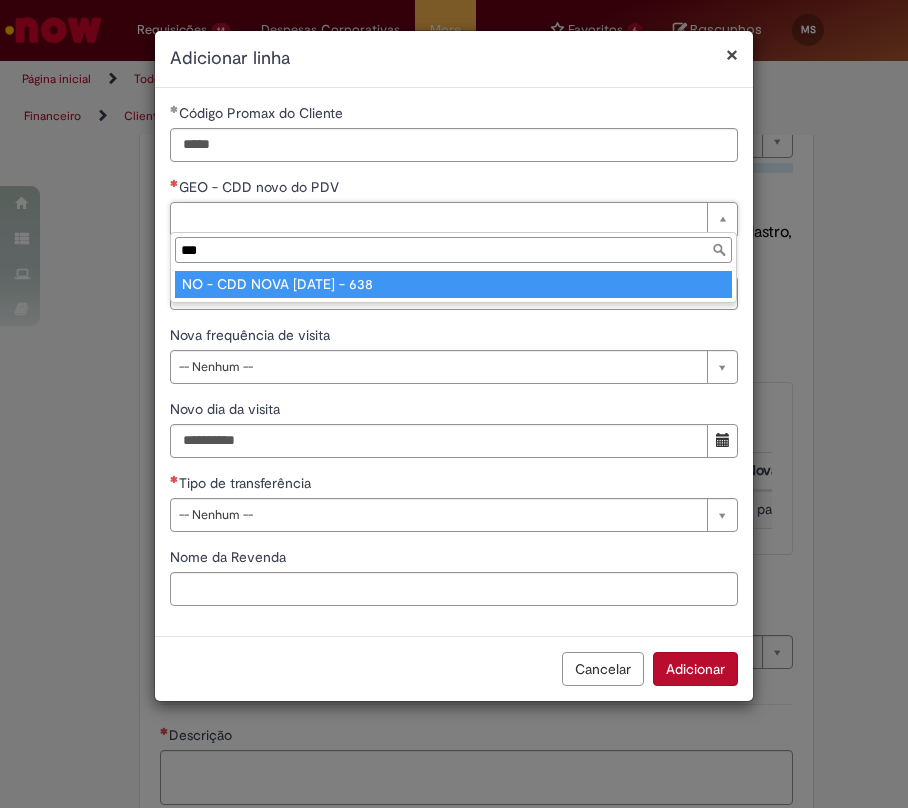 type on "***" 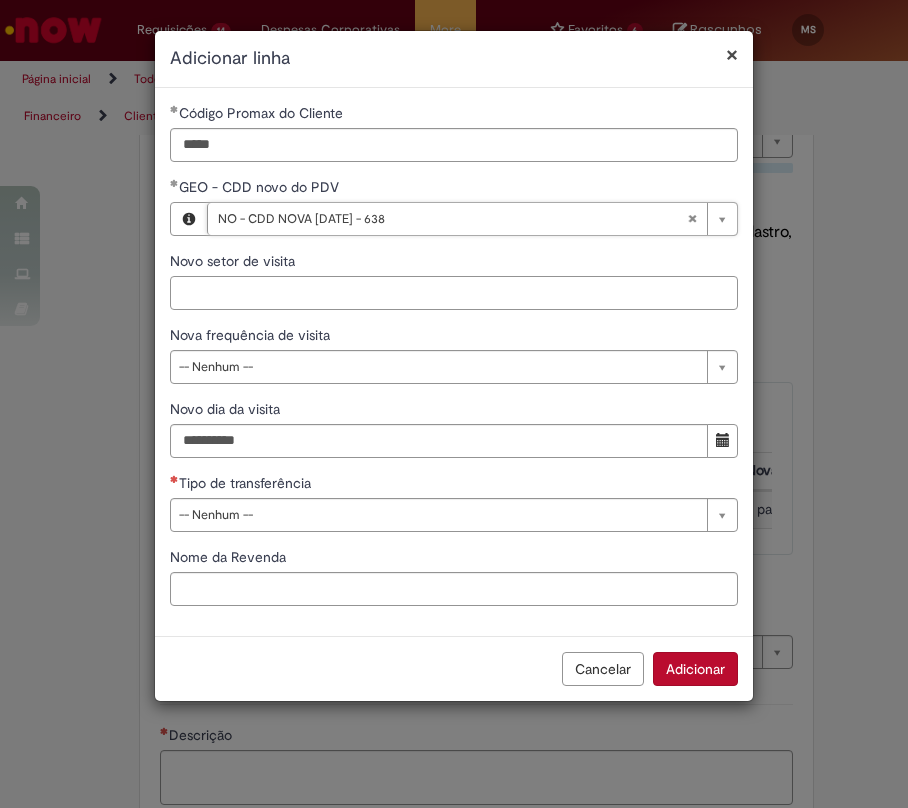 click on "Novo setor de visita" at bounding box center (454, 293) 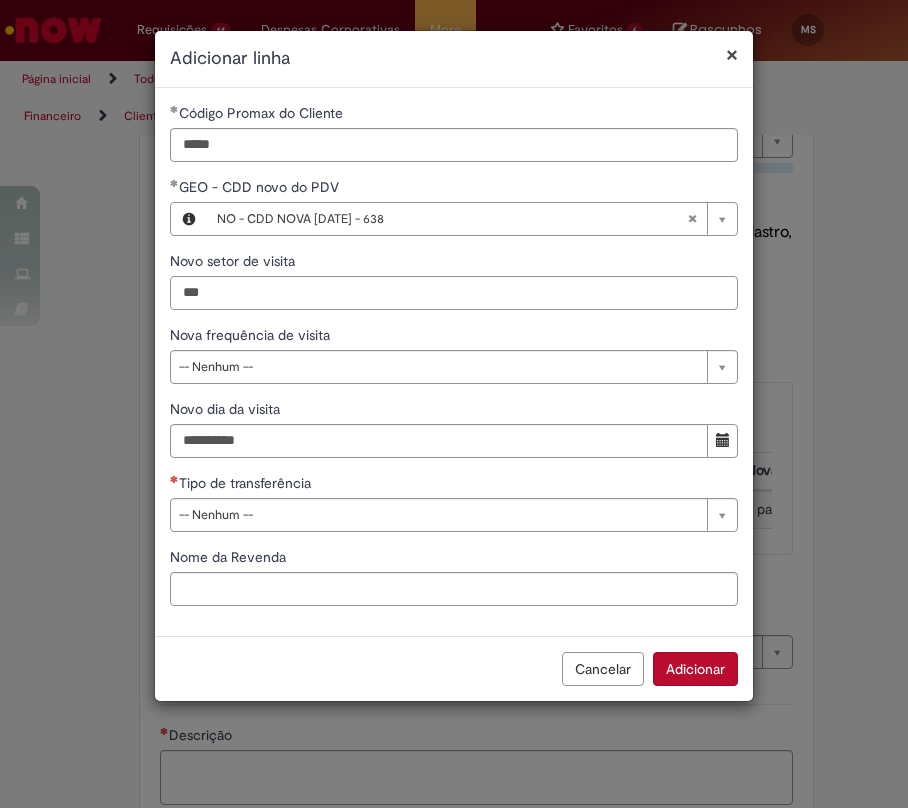 type on "***" 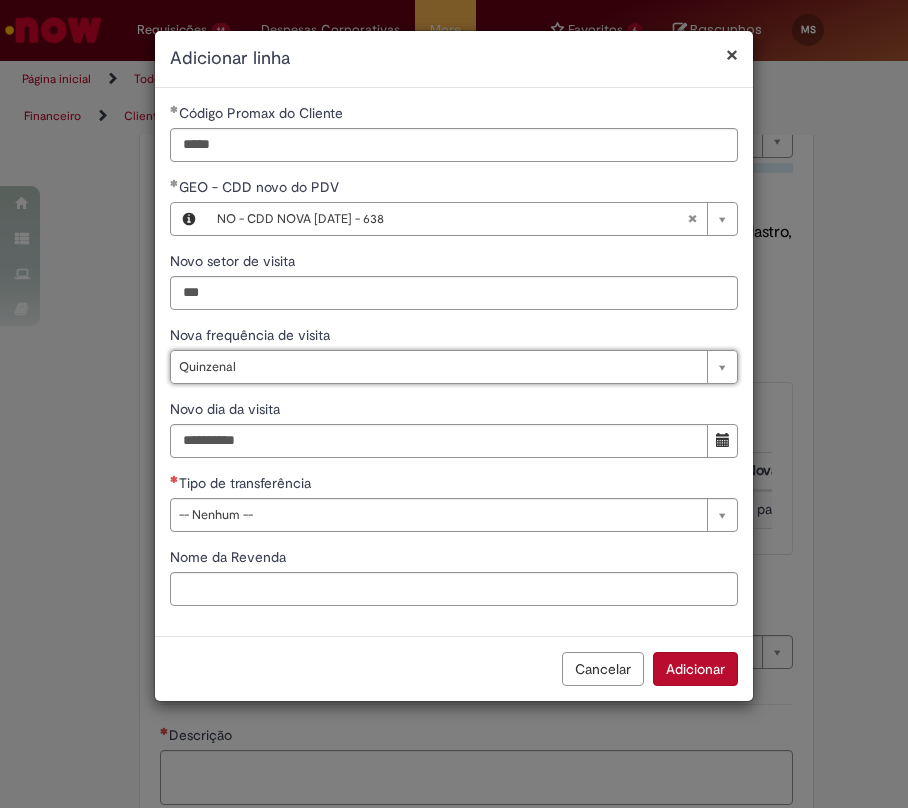 type on "*********" 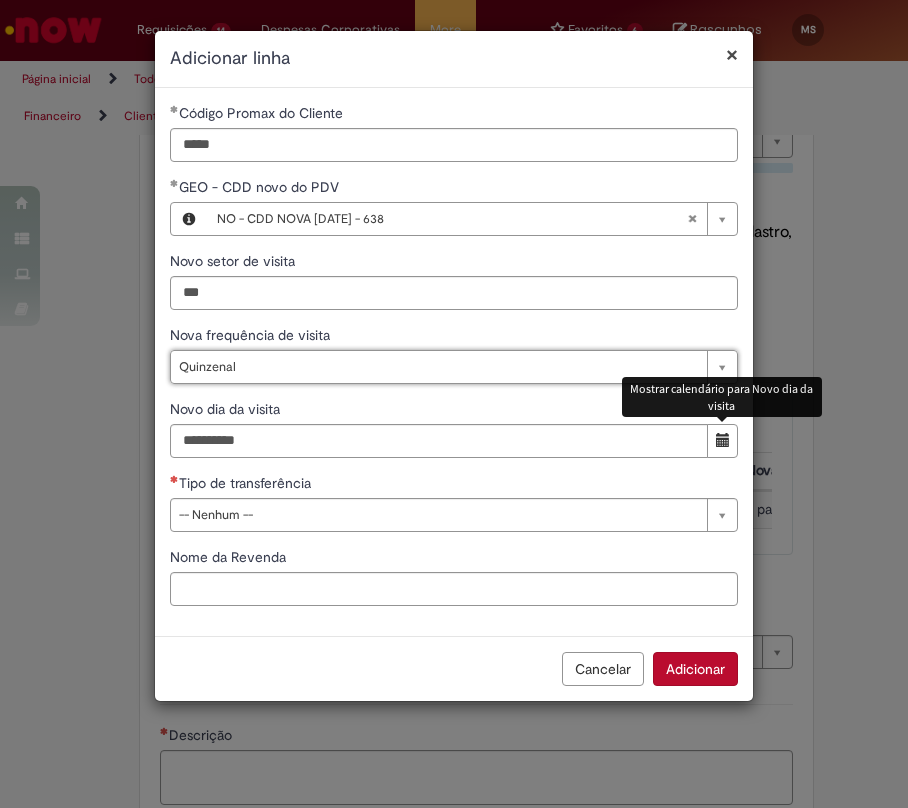 click at bounding box center (723, 440) 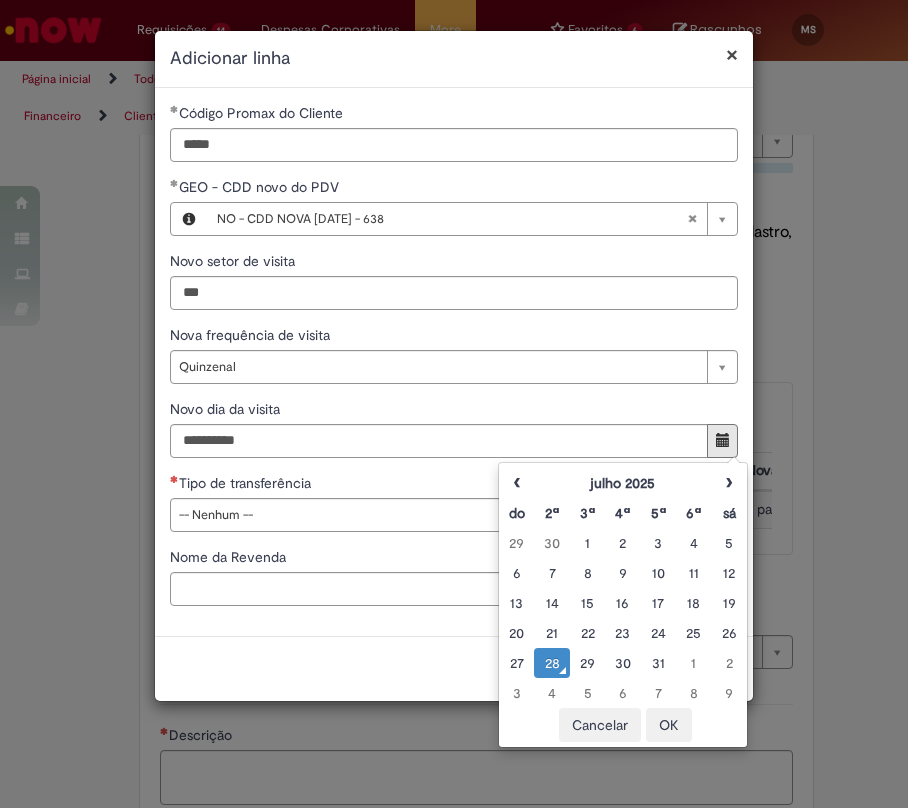 click on "28" at bounding box center [551, 663] 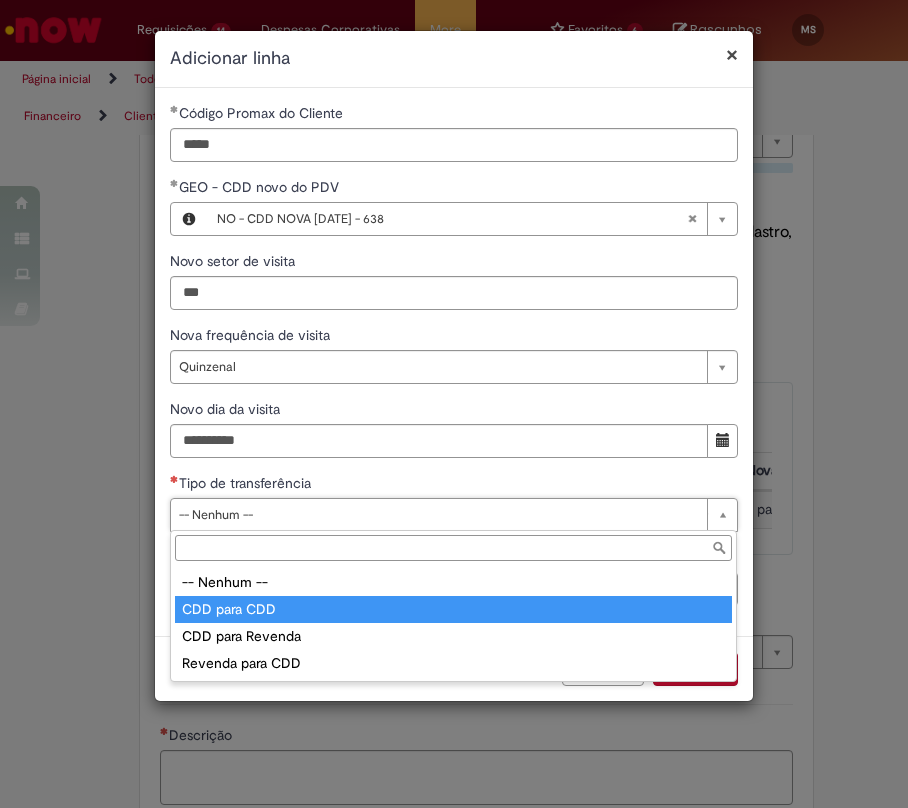 type on "**********" 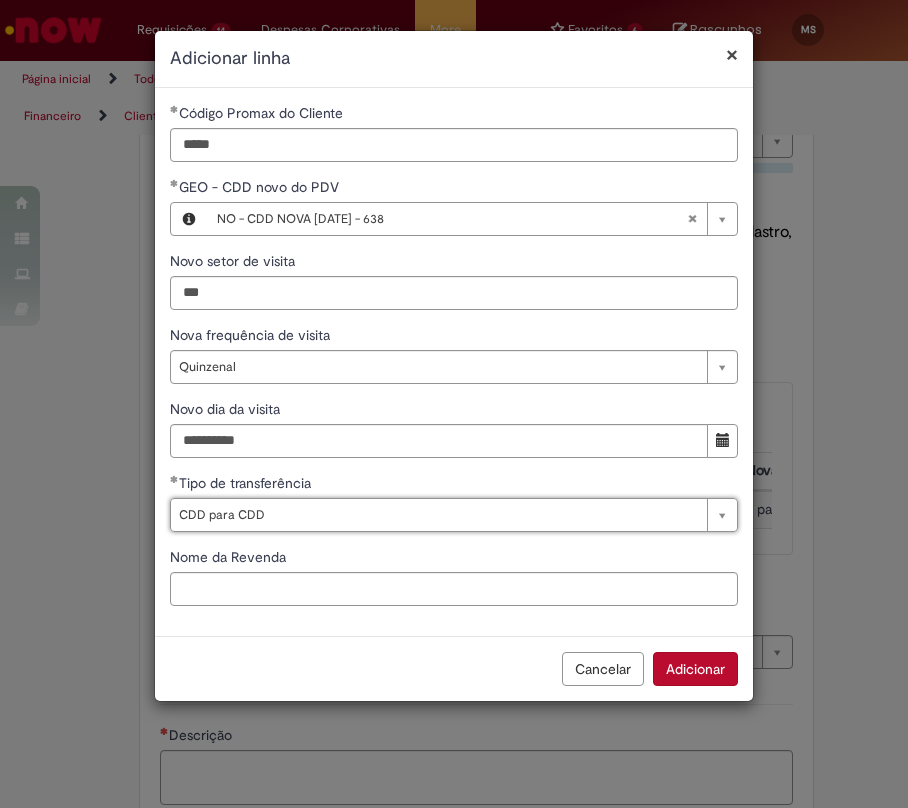 click on "Adicionar" at bounding box center [695, 669] 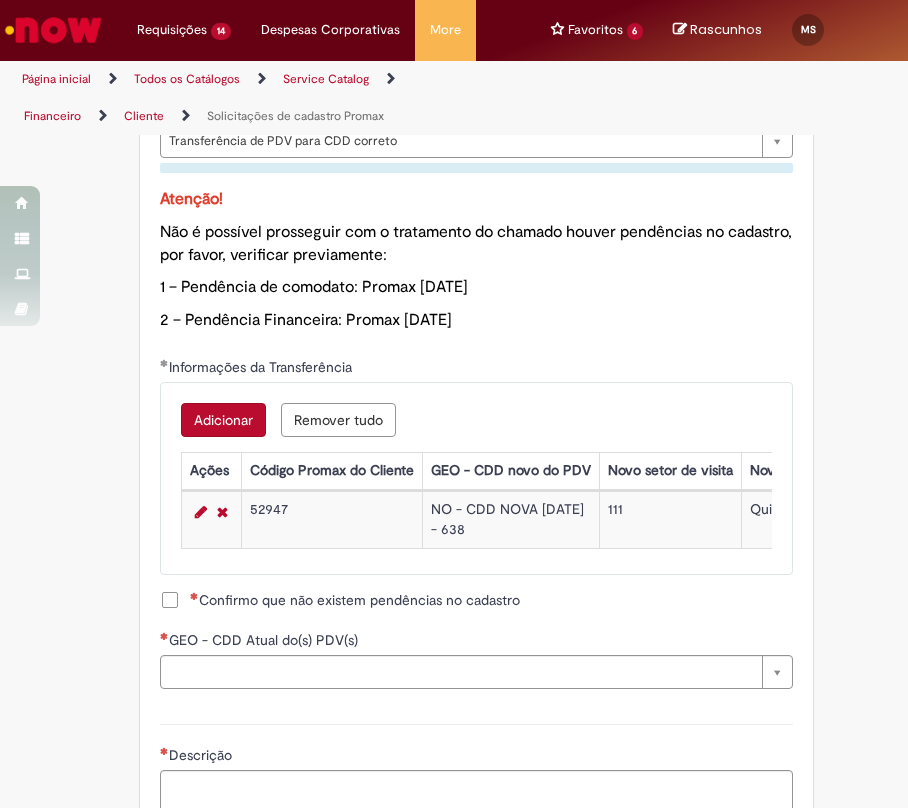 click on "Confirmo que não existem pendências no cadastro" at bounding box center (355, 600) 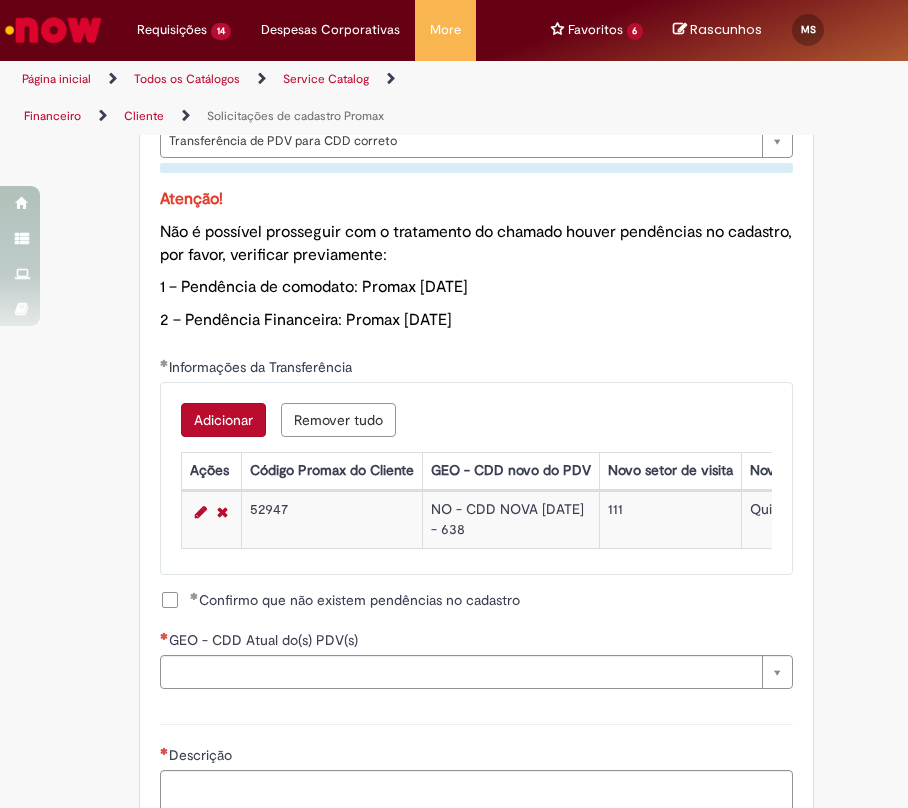 scroll, scrollTop: 1862, scrollLeft: 0, axis: vertical 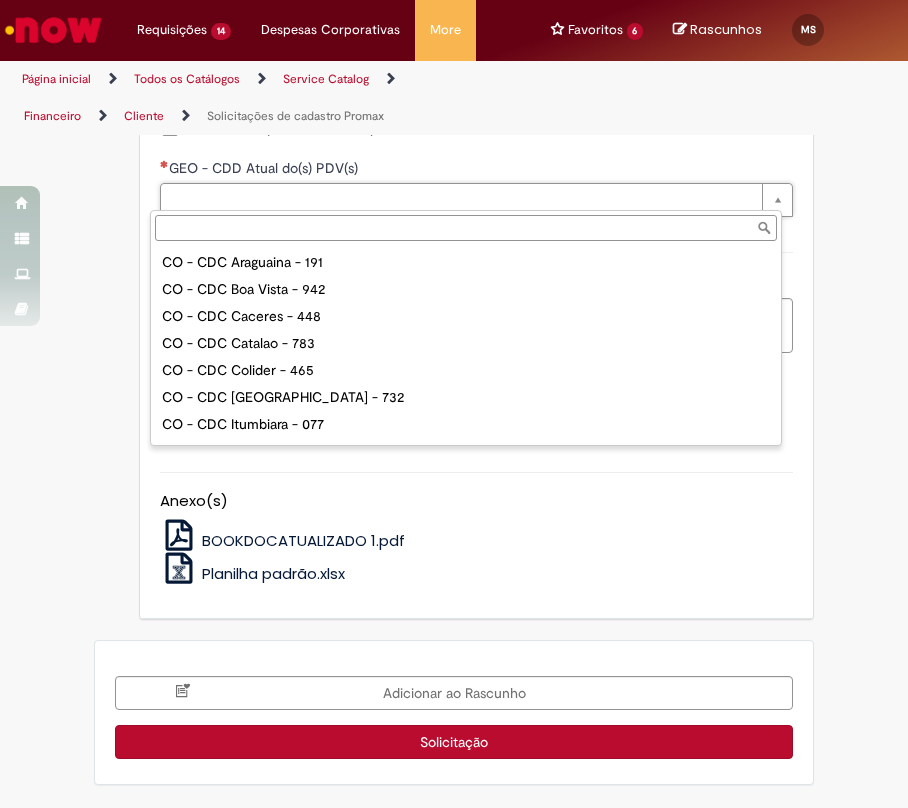 click on "GEO - CDD Atual do(s) PDV(s)" at bounding box center (466, 228) 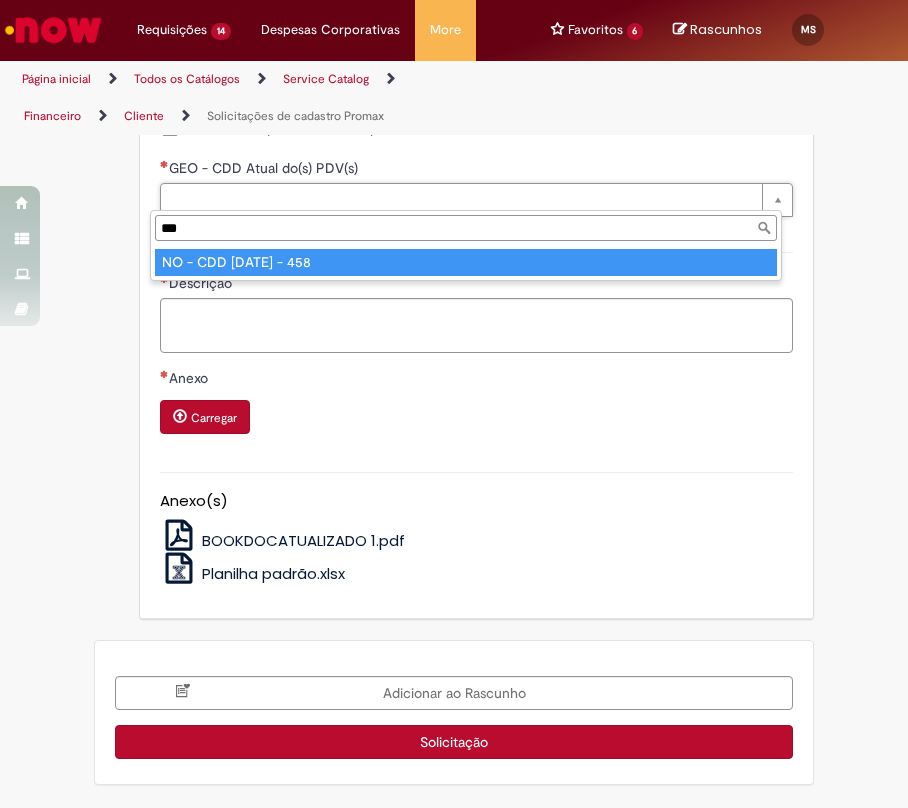 type on "***" 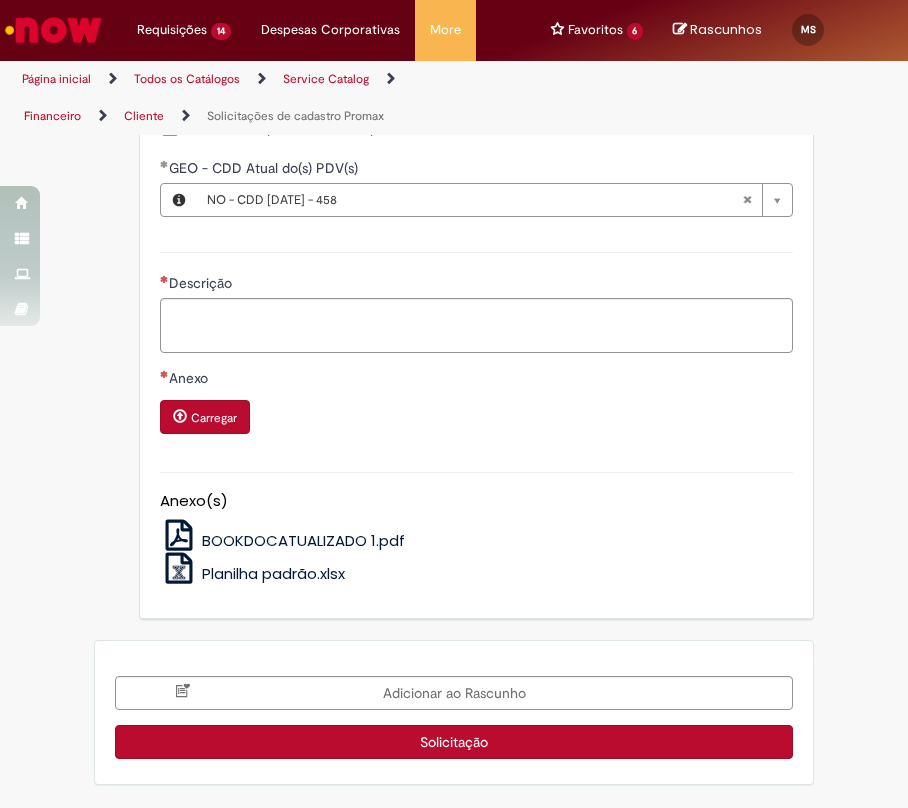 click on "Descrição" at bounding box center [476, 300] 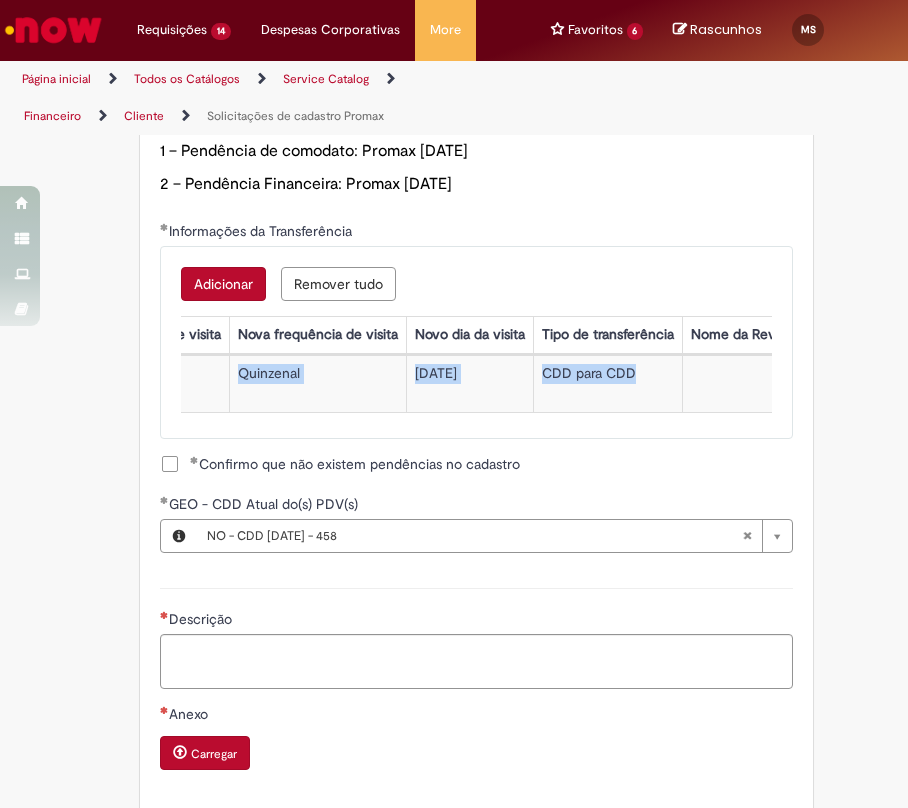 scroll, scrollTop: 0, scrollLeft: 556, axis: horizontal 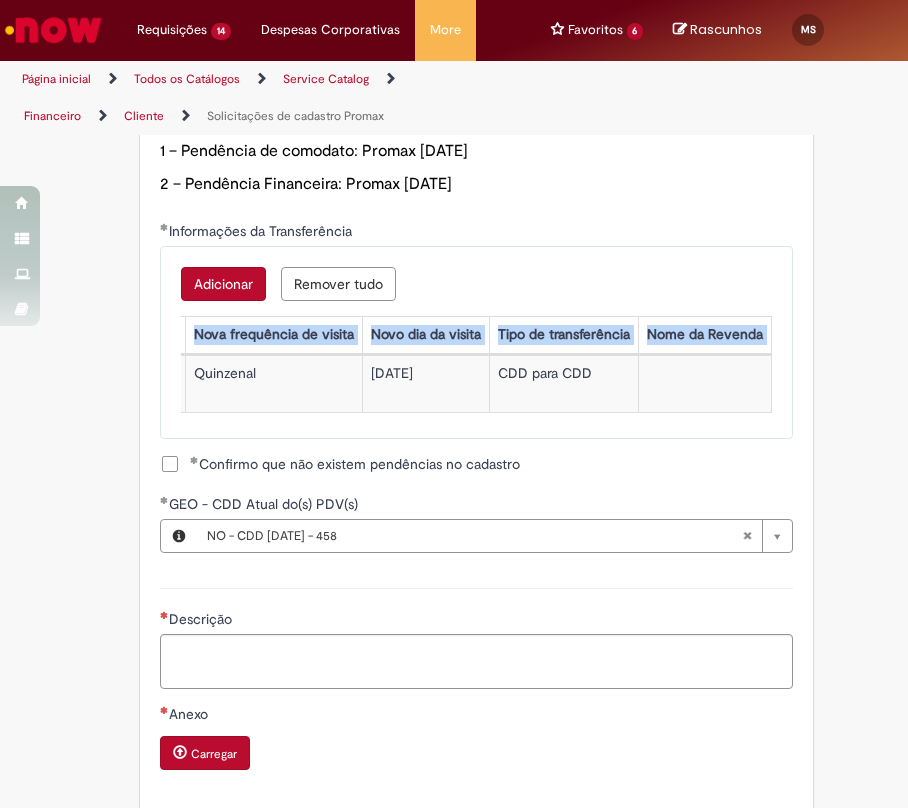 drag, startPoint x: 234, startPoint y: 468, endPoint x: 901, endPoint y: 469, distance: 667.00073 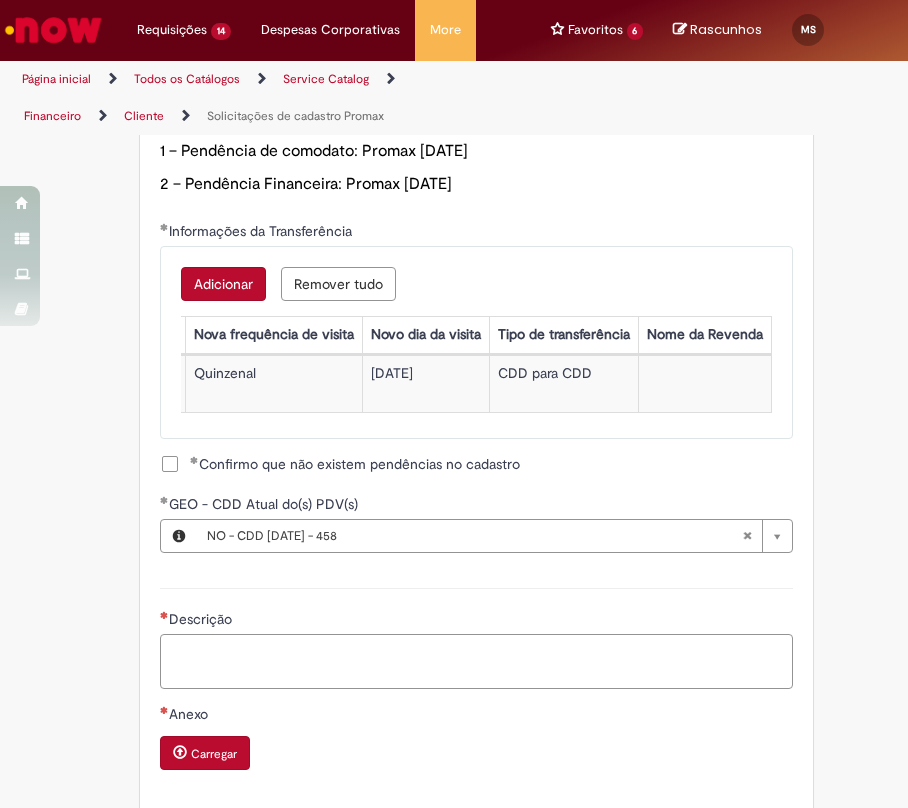 click on "Descrição" at bounding box center [476, 661] 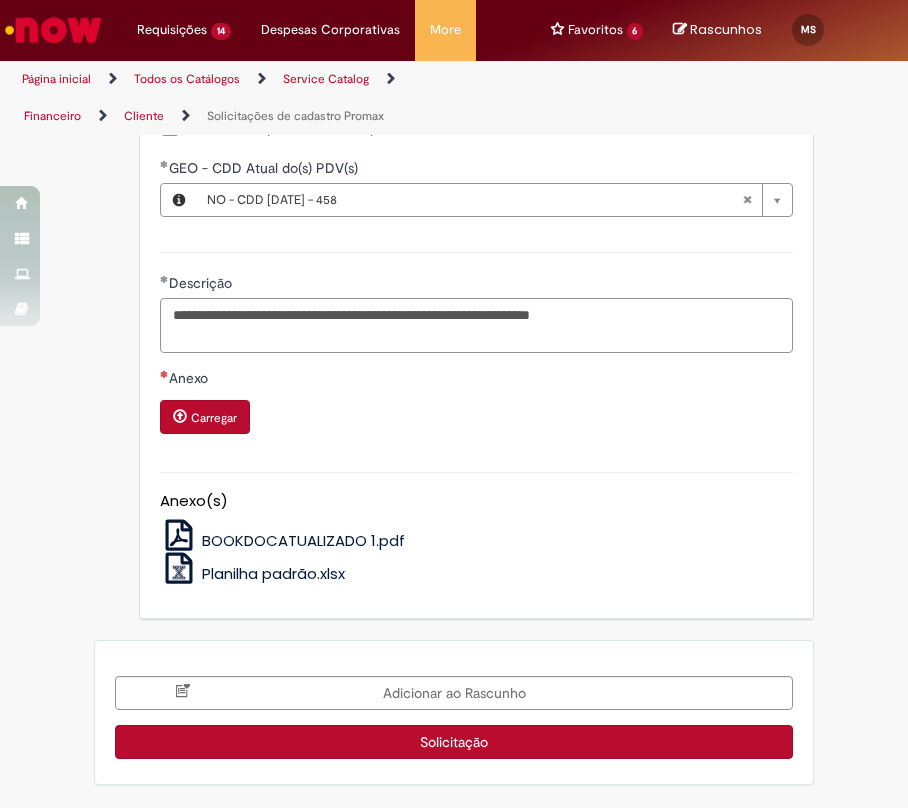 scroll, scrollTop: 1529, scrollLeft: 0, axis: vertical 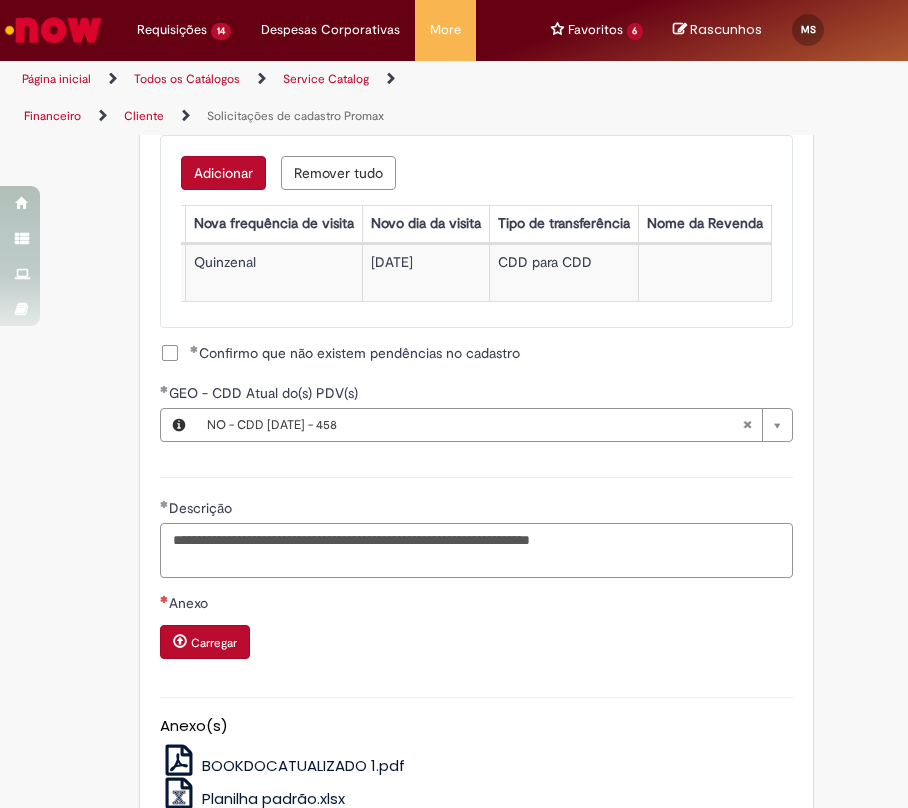 type on "**********" 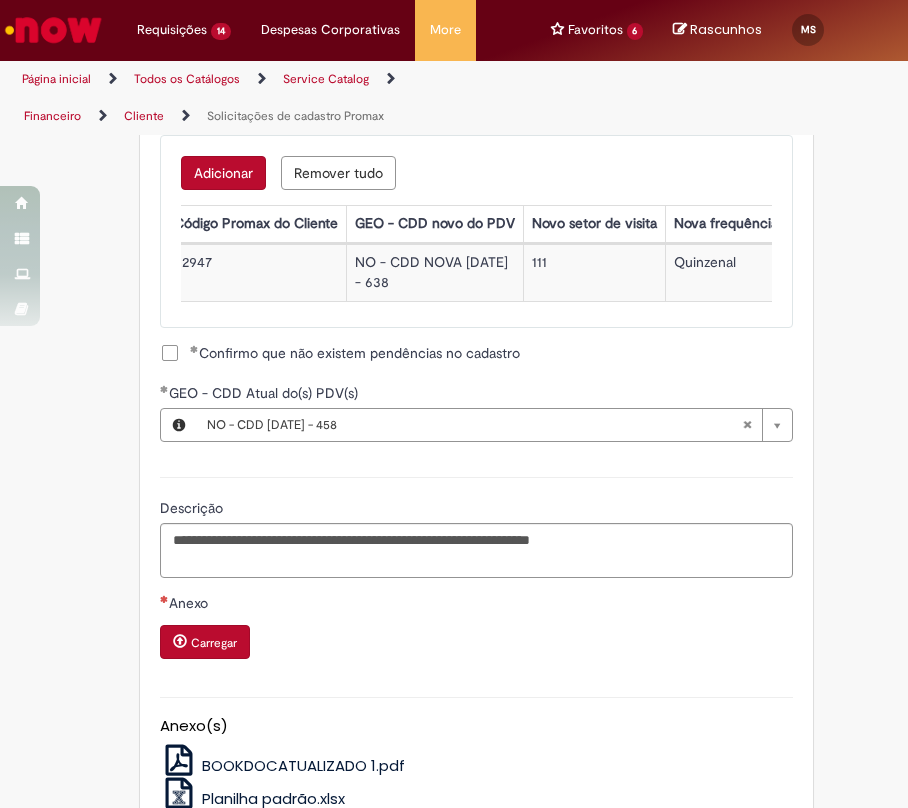 scroll, scrollTop: 0, scrollLeft: 78, axis: horizontal 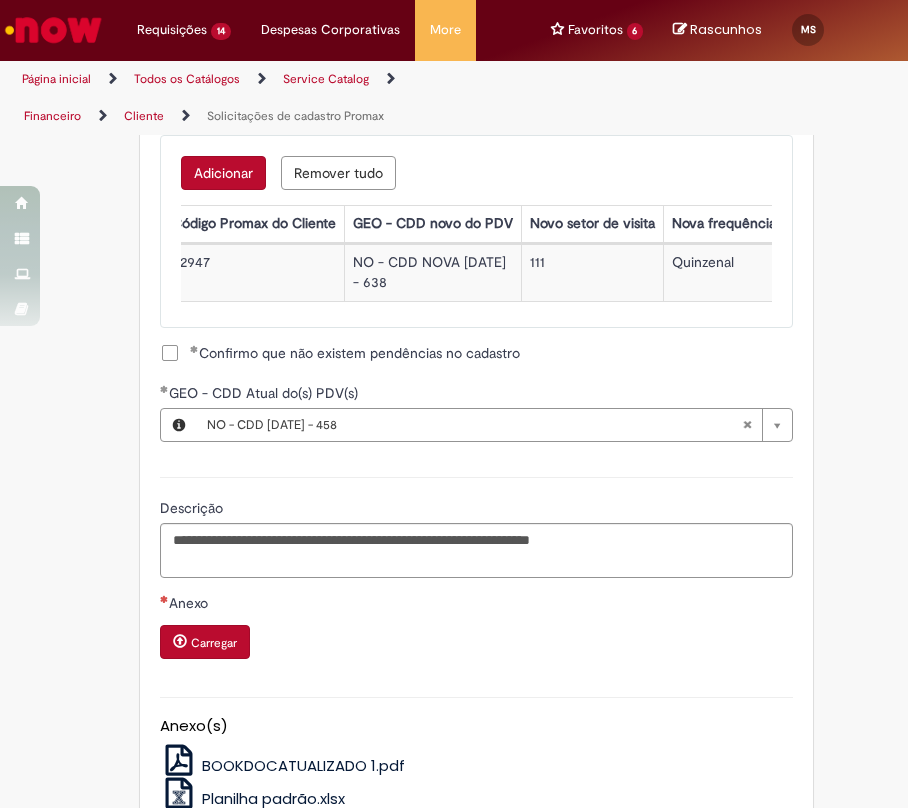 click on "**********" at bounding box center (476, 527) 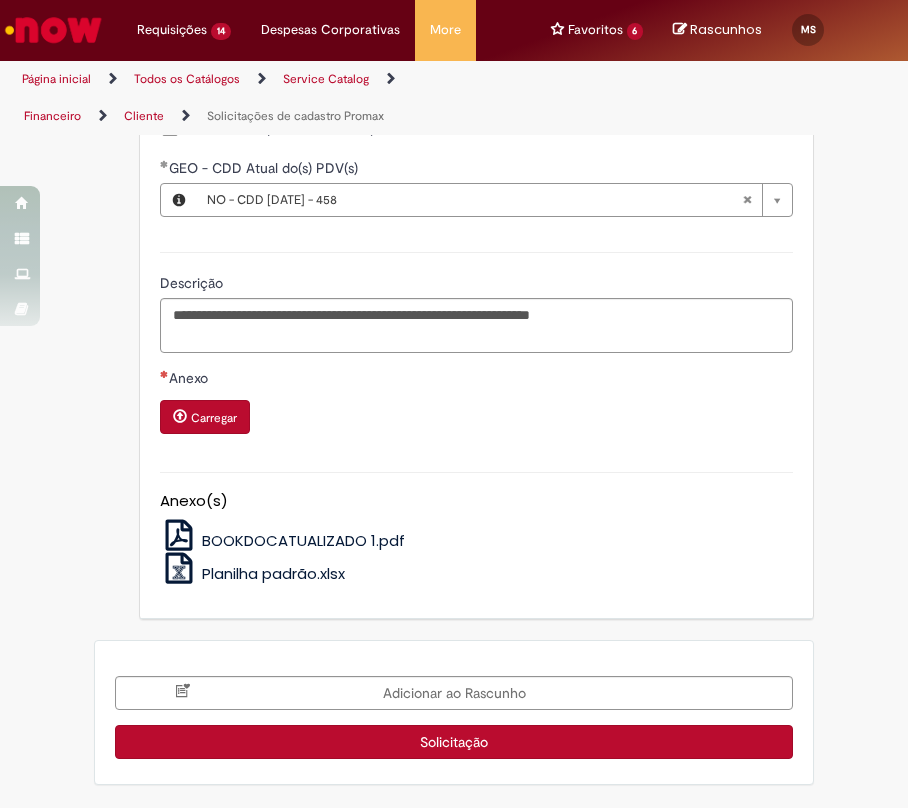 click on "Carregar" at bounding box center (214, 418) 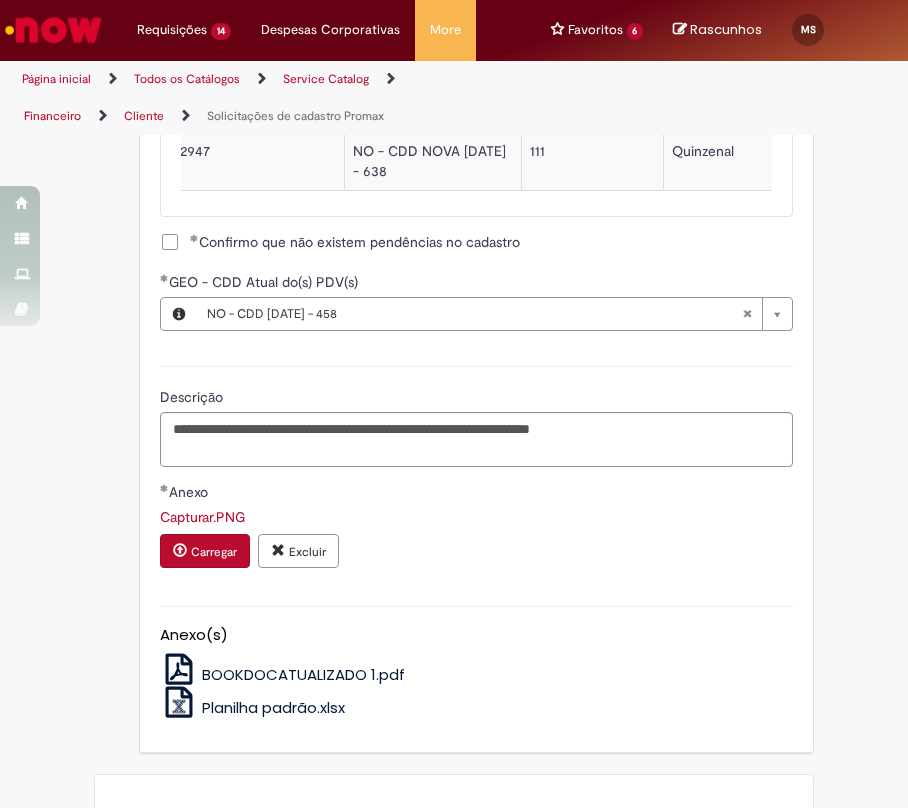 scroll, scrollTop: 1882, scrollLeft: 0, axis: vertical 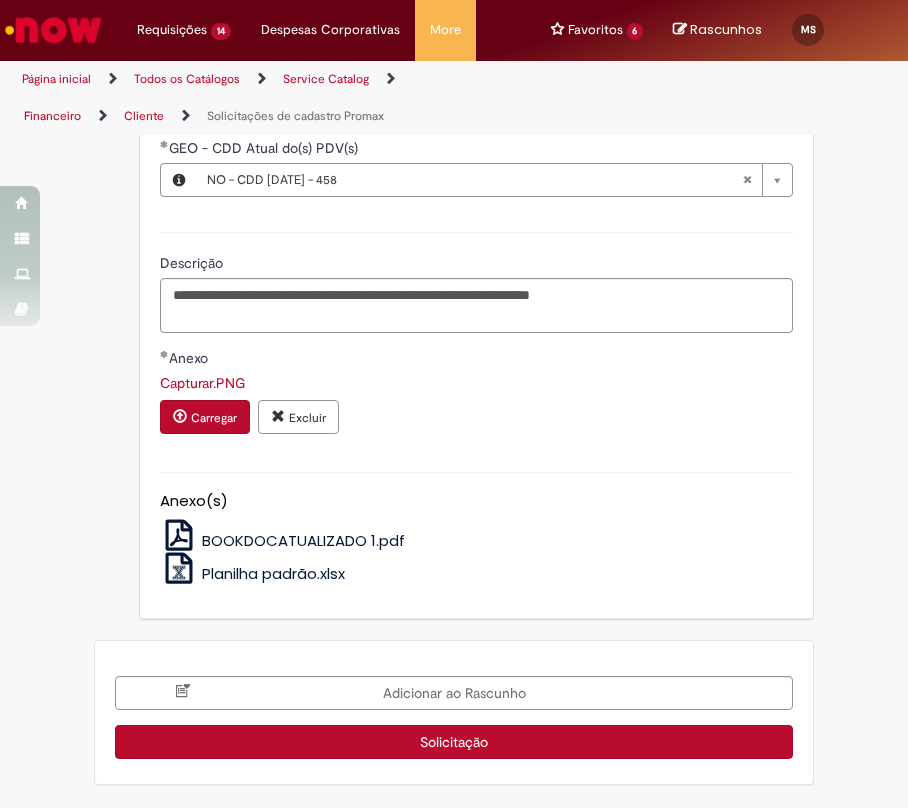 click on "Solicitação" at bounding box center (454, 742) 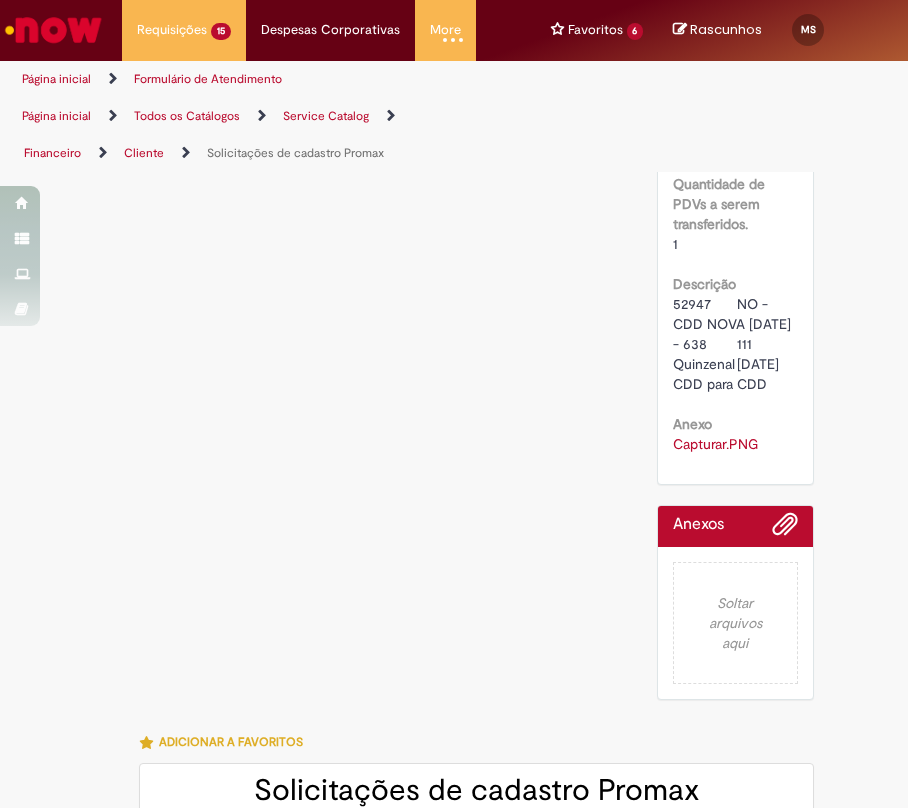 scroll, scrollTop: 0, scrollLeft: 0, axis: both 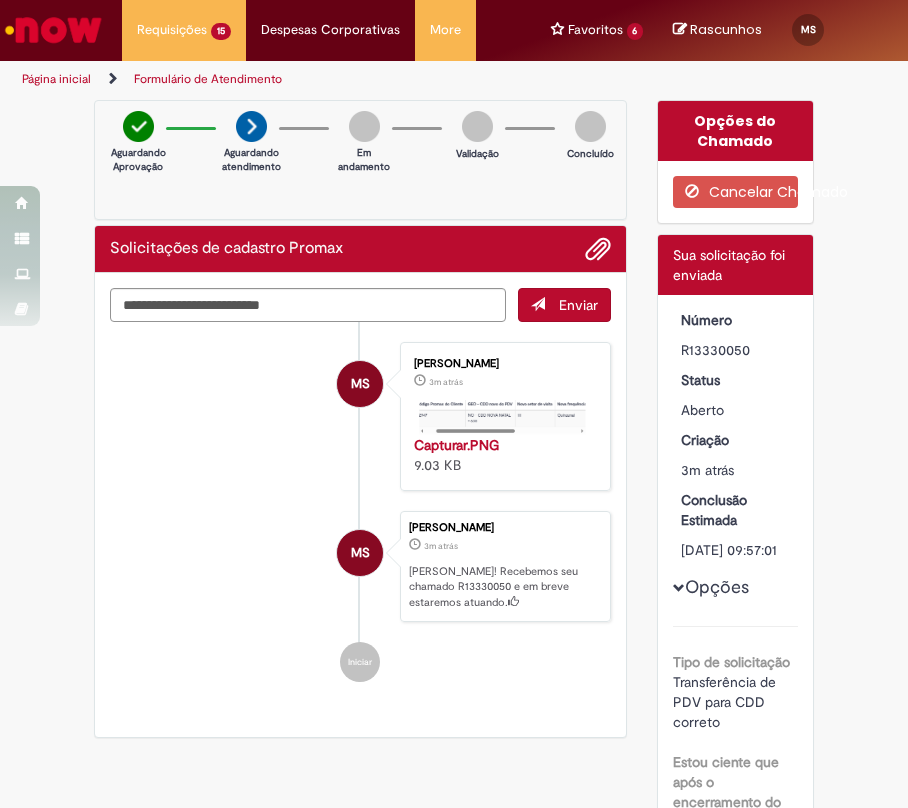 click on "MS
[PERSON_NAME]
3m atrás 3 minutos atrás
Capturar.PNG  9.03 KB" at bounding box center (360, 416) 